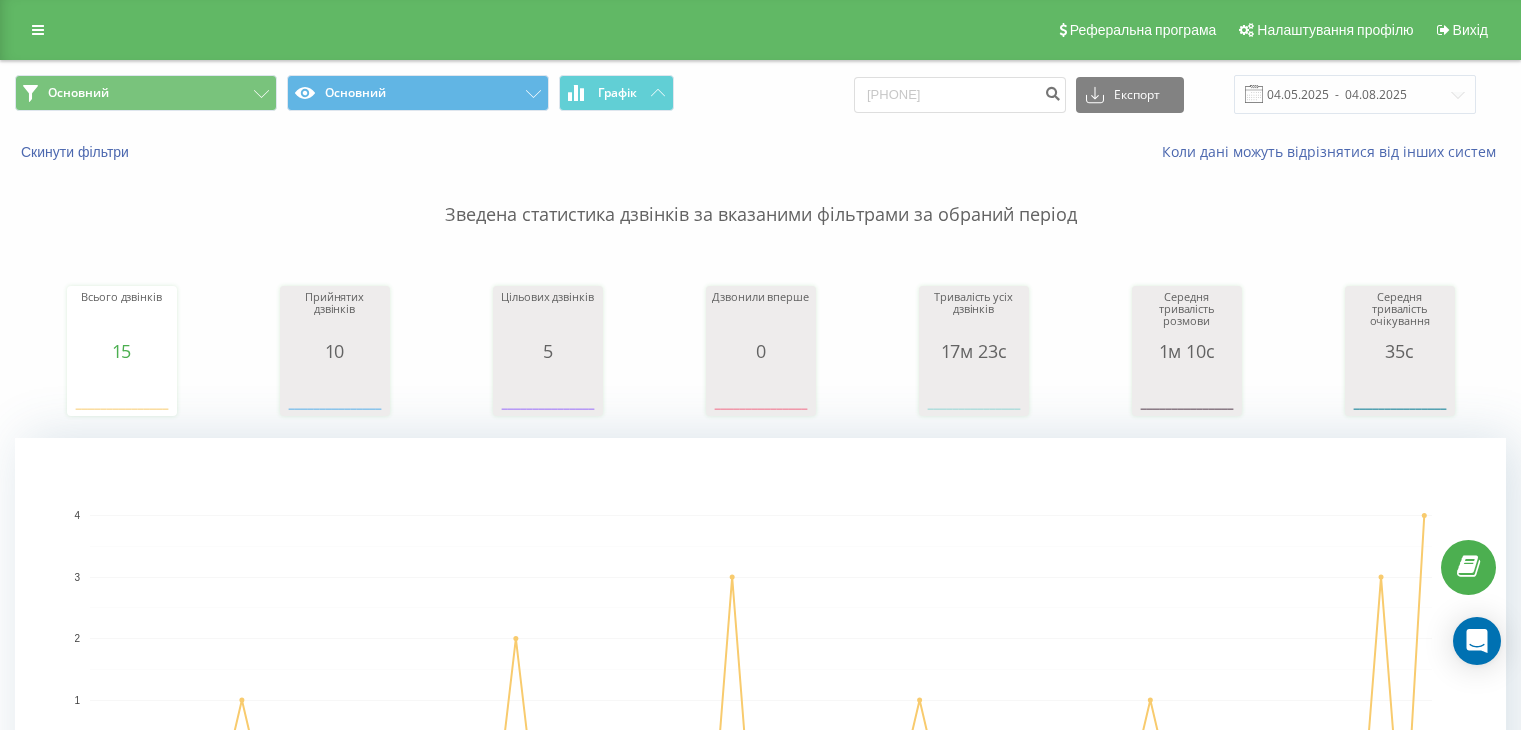 scroll, scrollTop: 0, scrollLeft: 0, axis: both 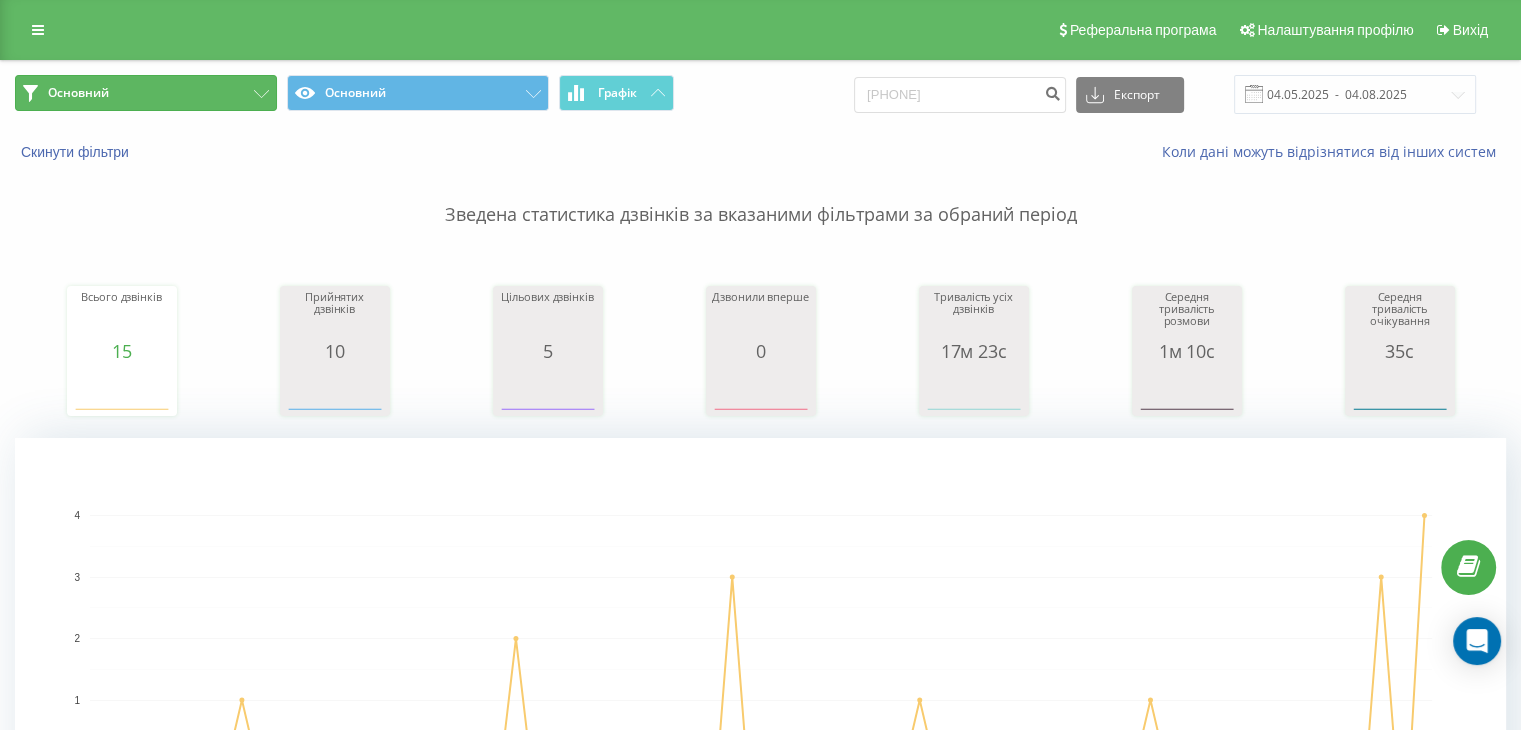 click on "Основний" at bounding box center [146, 93] 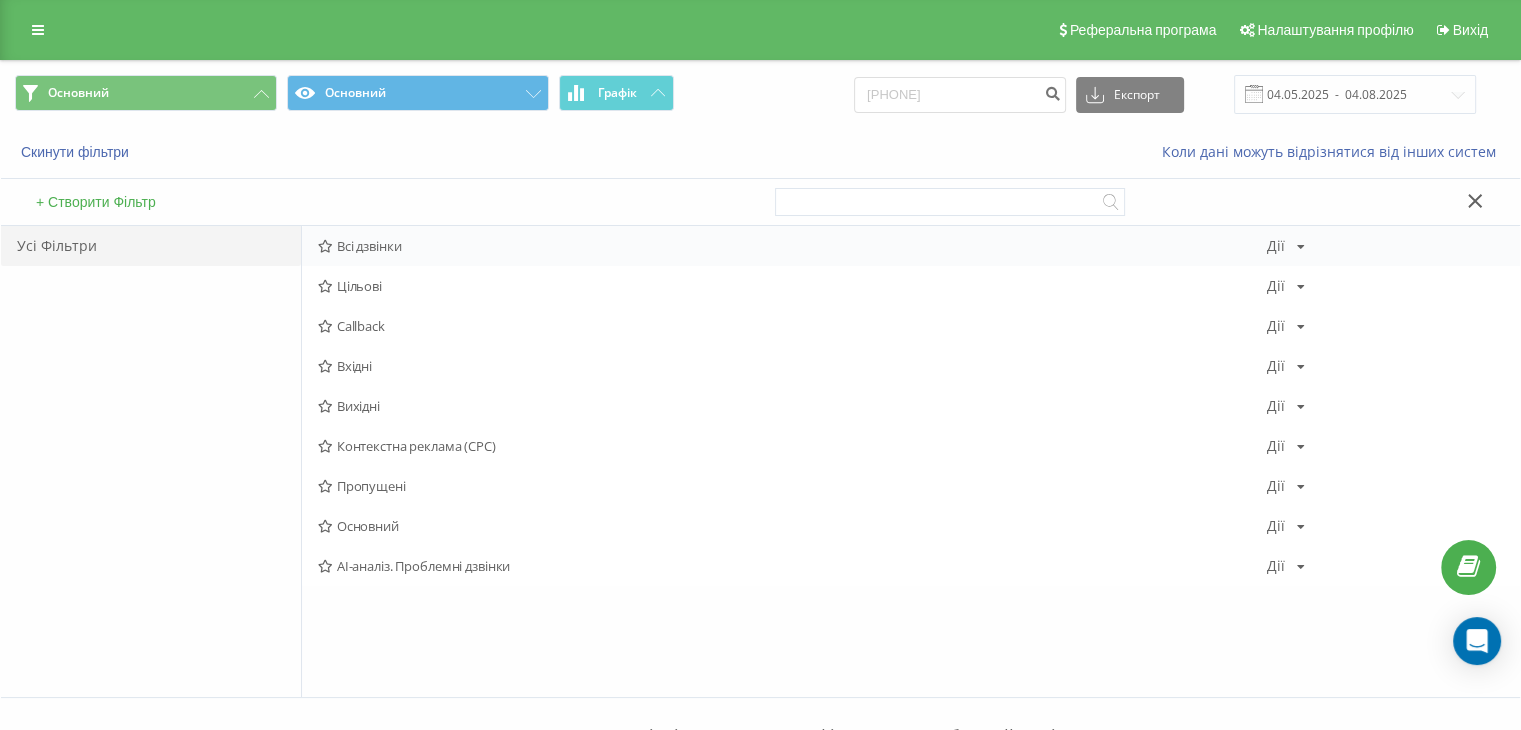 click at bounding box center (325, 246) 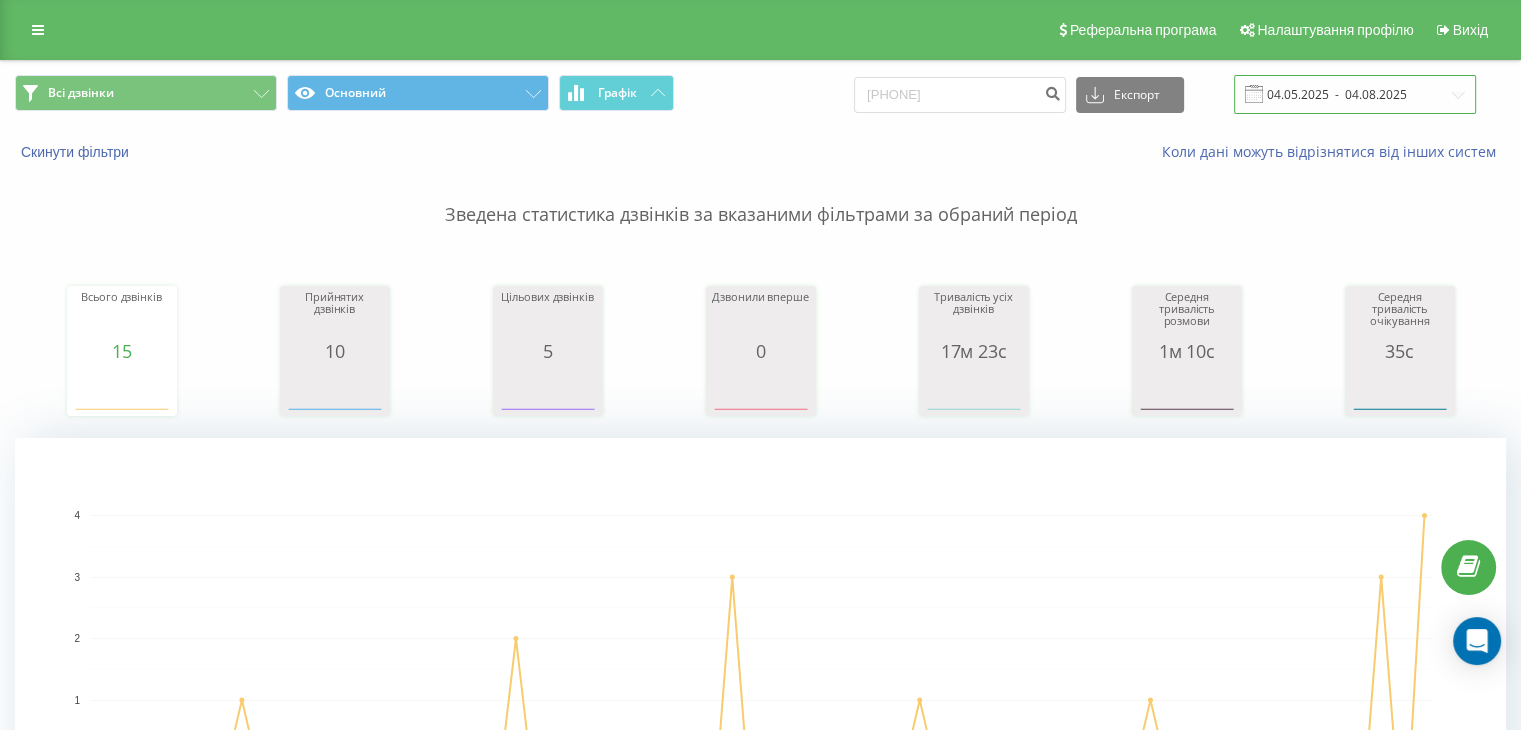 click on "04.05.2025  -  04.08.2025" at bounding box center [1355, 94] 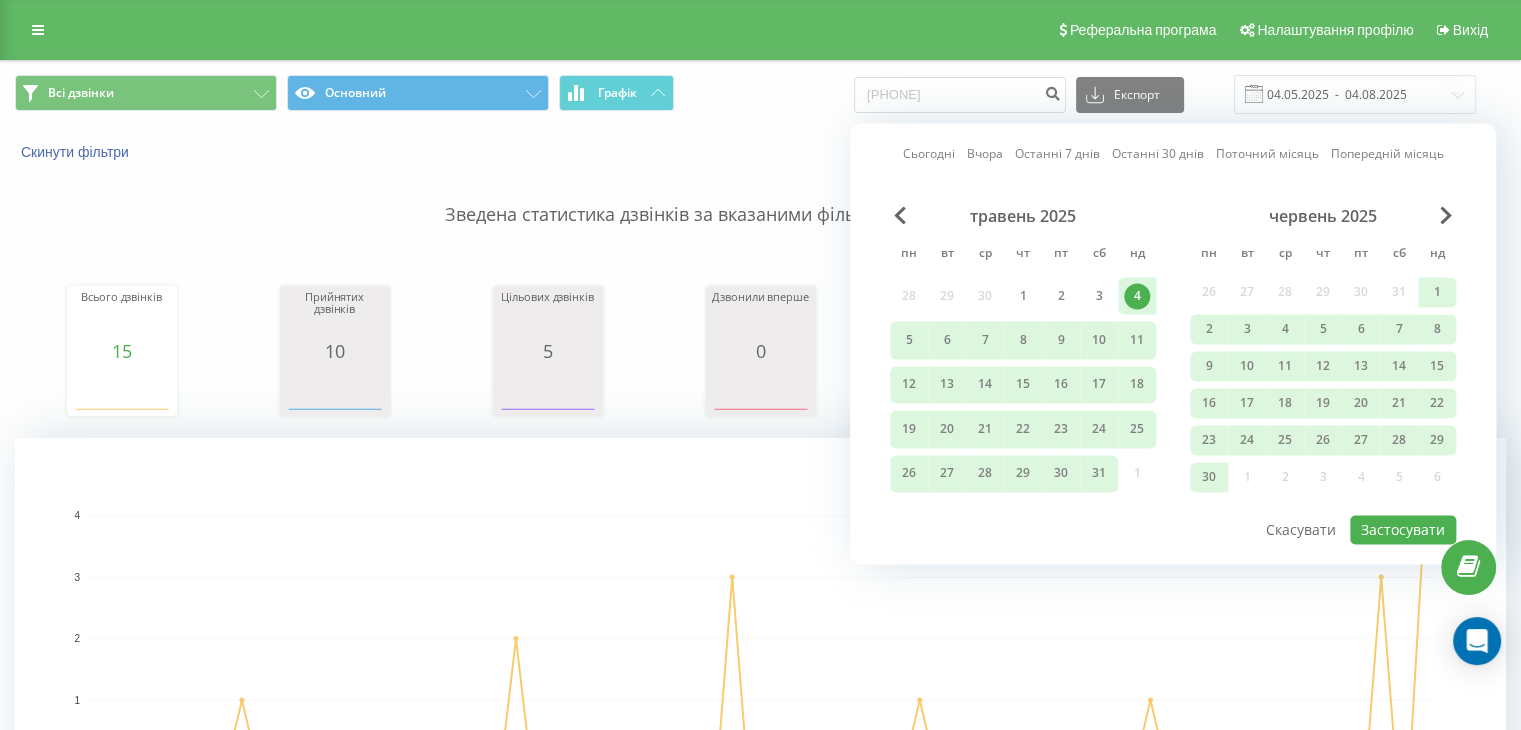 click on "Останні 30 днів" at bounding box center [1158, 154] 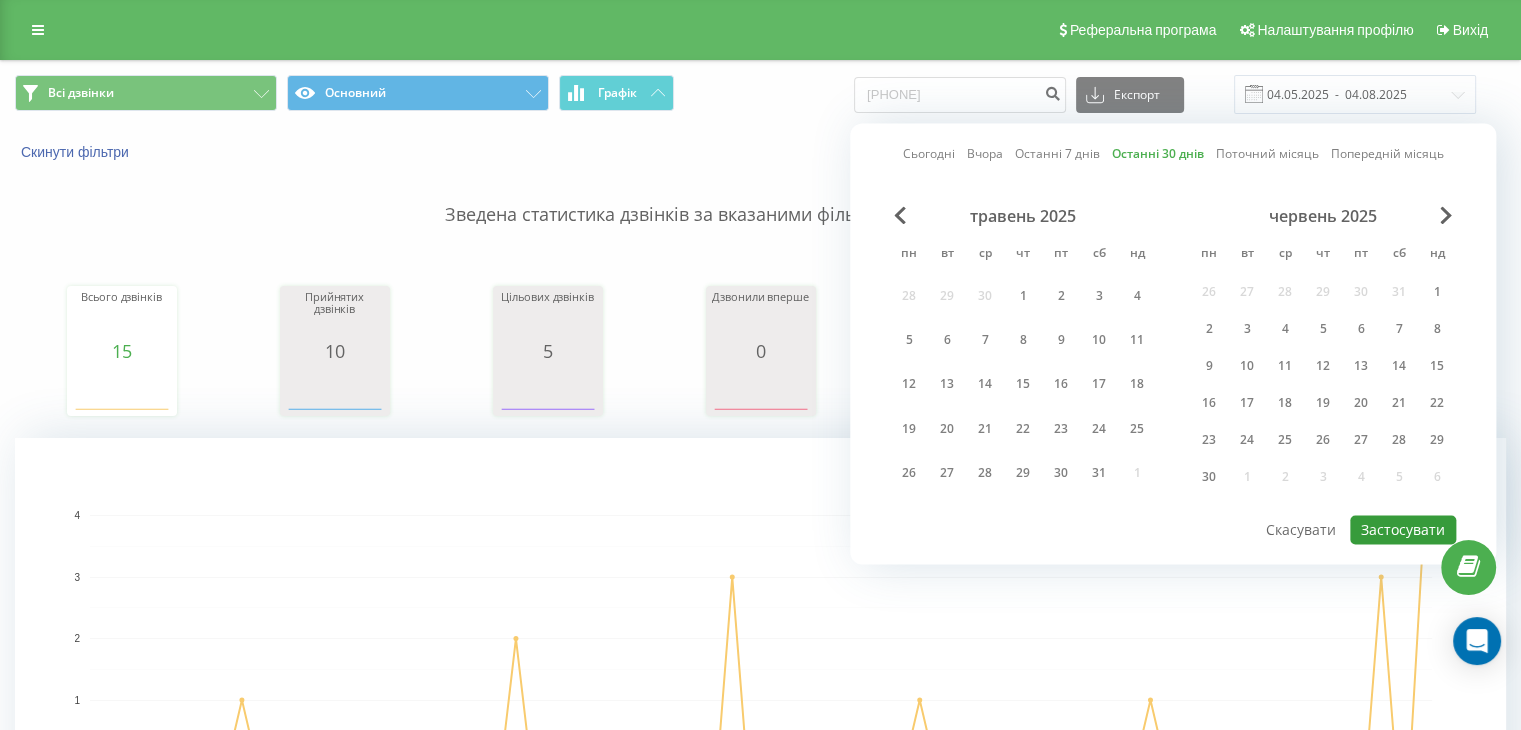 click on "Застосувати" at bounding box center (1403, 529) 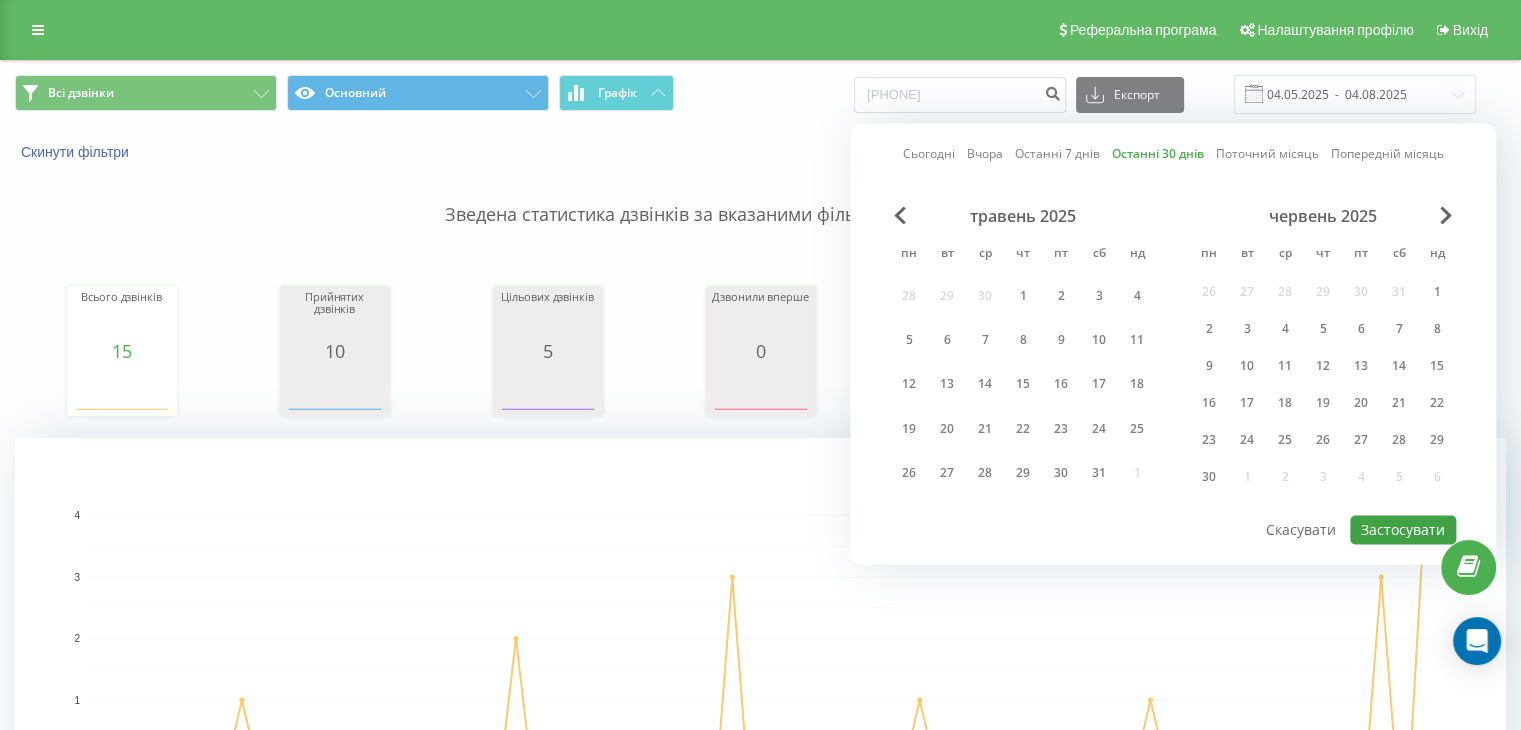 type on "[DATE]  -  [DATE]" 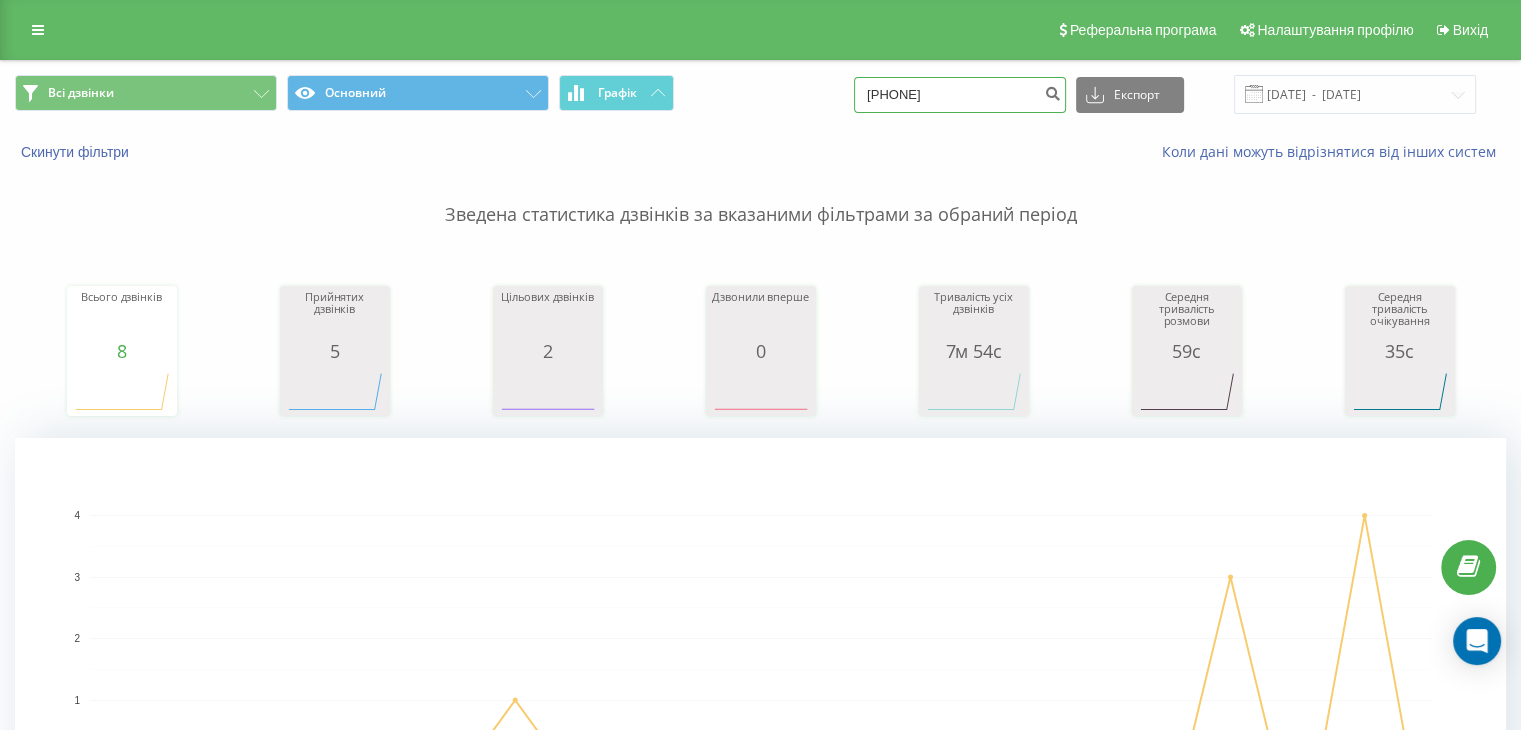 drag, startPoint x: 968, startPoint y: 97, endPoint x: 850, endPoint y: 99, distance: 118.016945 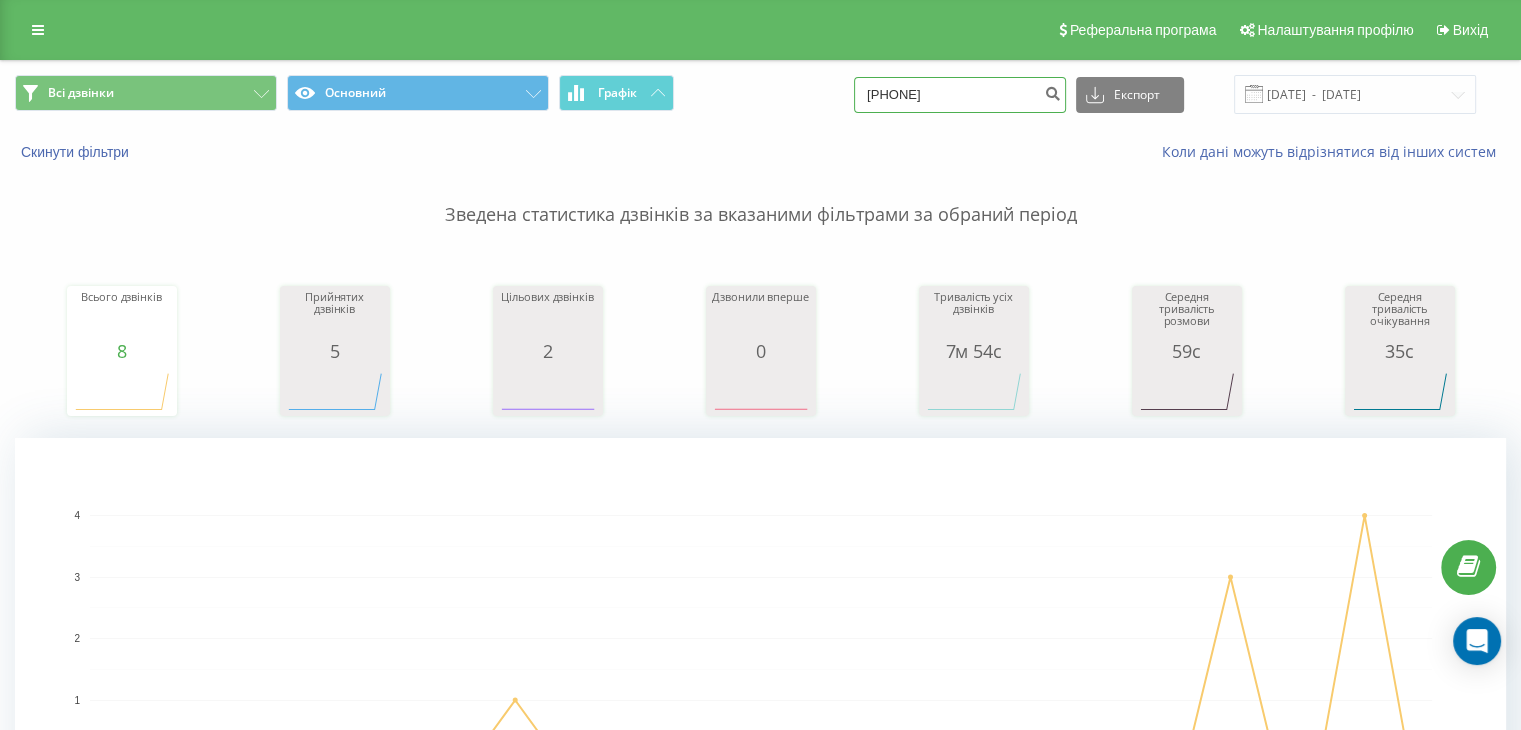 paste on "[PHONE]" 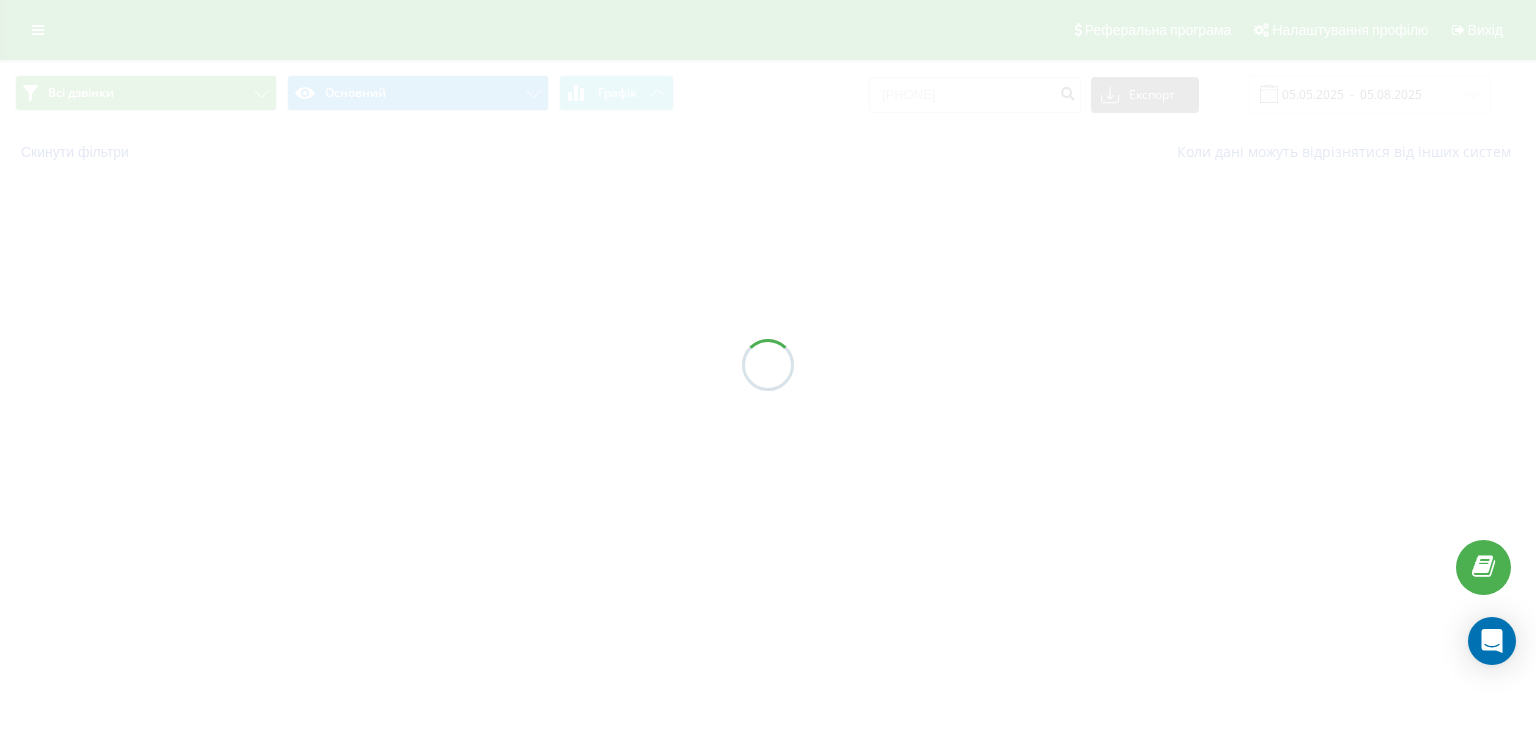 scroll, scrollTop: 0, scrollLeft: 0, axis: both 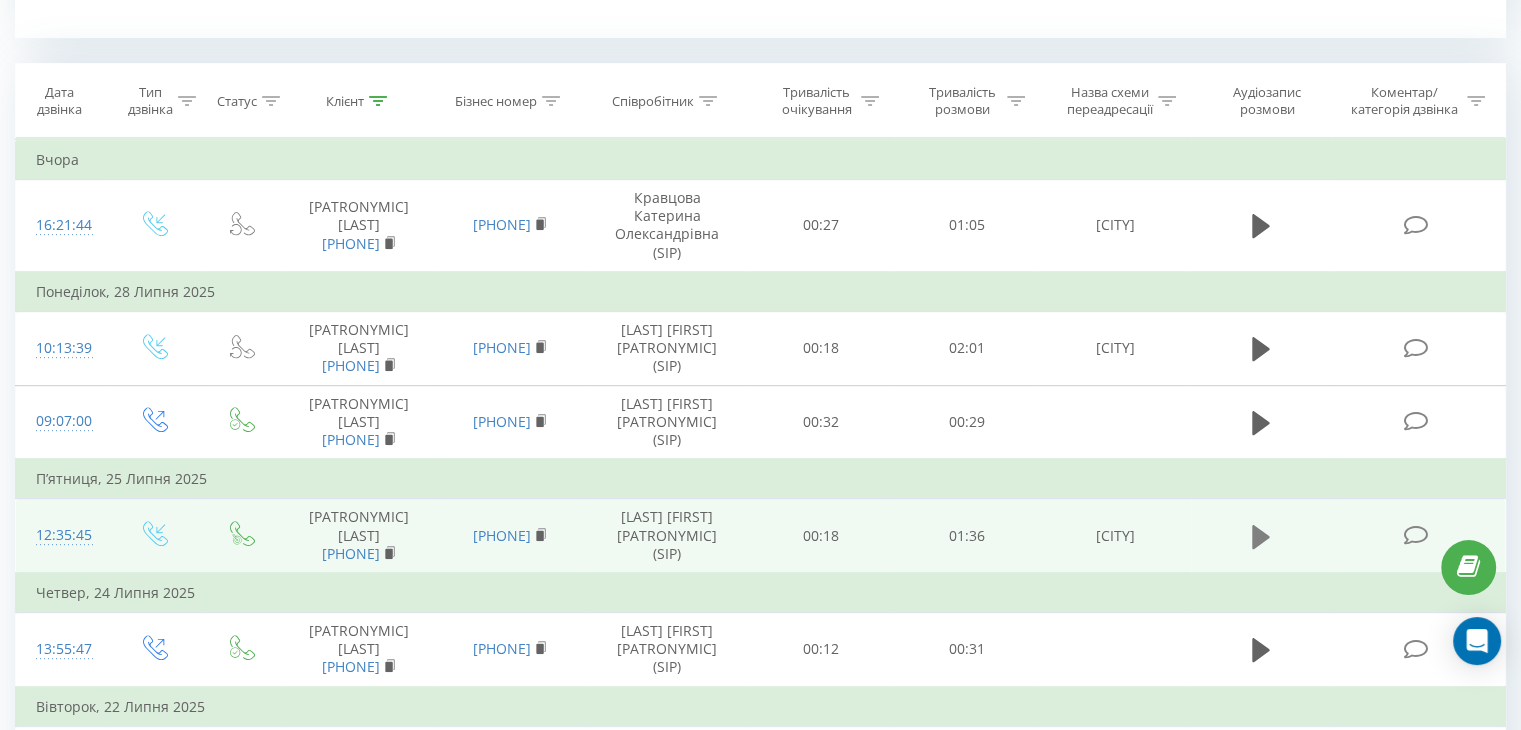 click 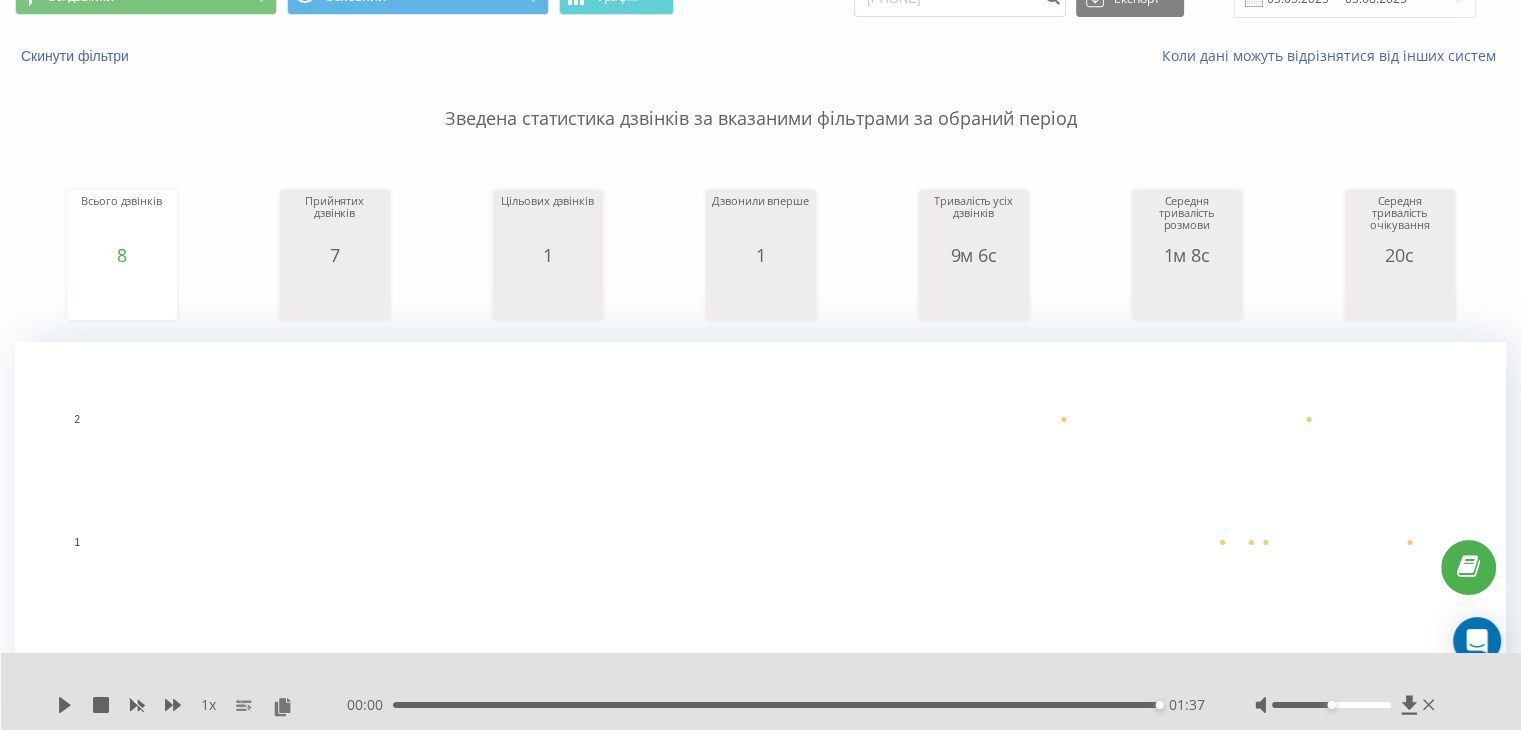 scroll, scrollTop: 0, scrollLeft: 0, axis: both 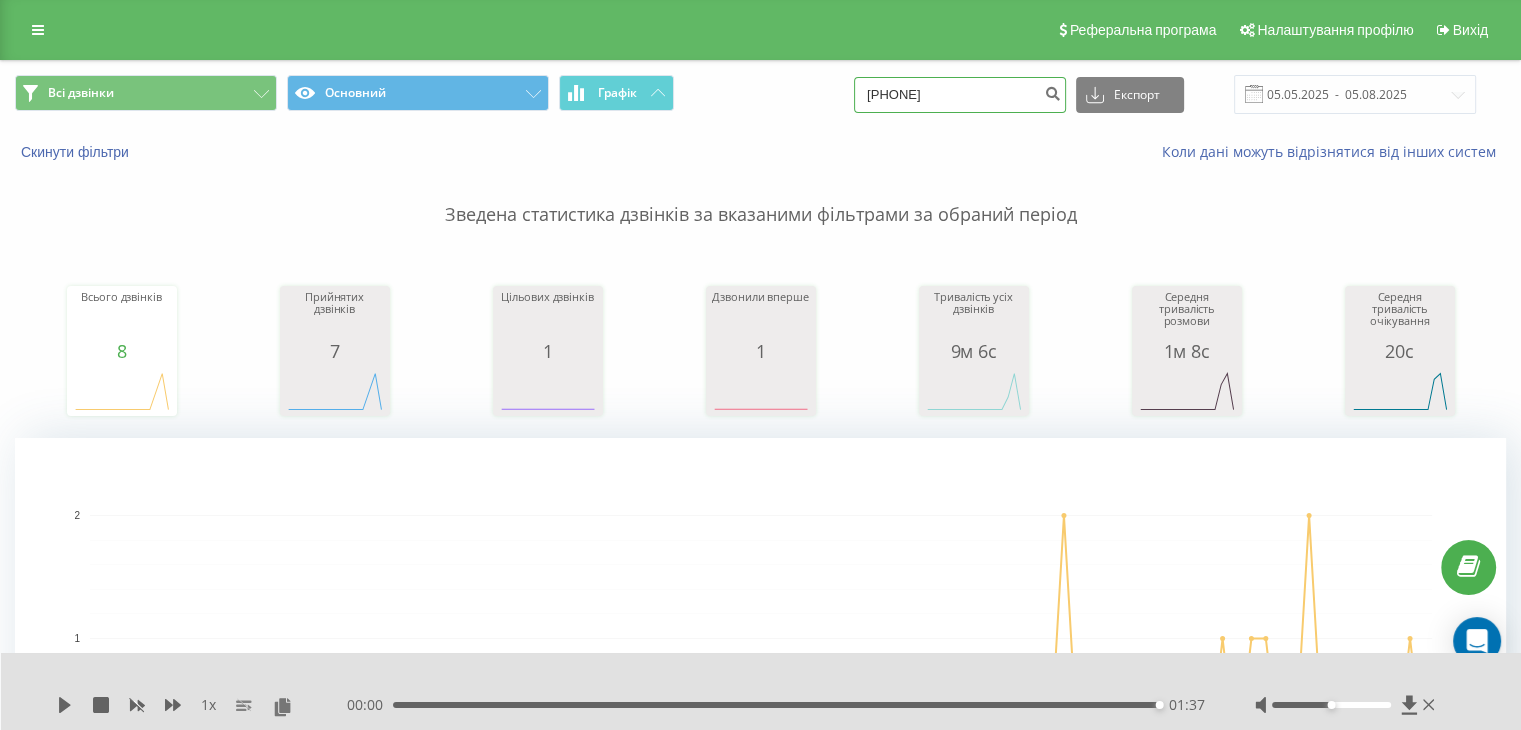 drag, startPoint x: 1012, startPoint y: 85, endPoint x: 828, endPoint y: 88, distance: 184.02446 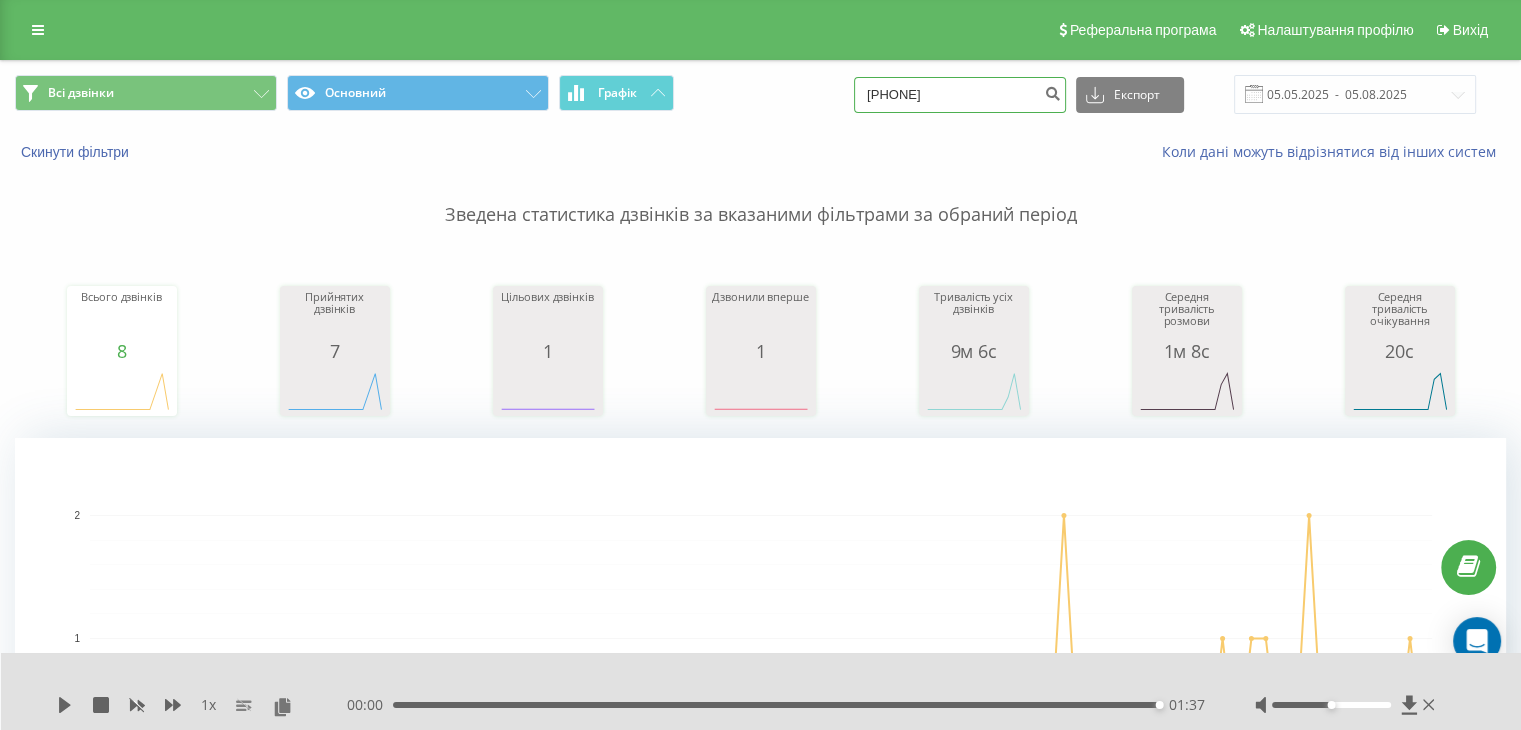 type on "380500263126" 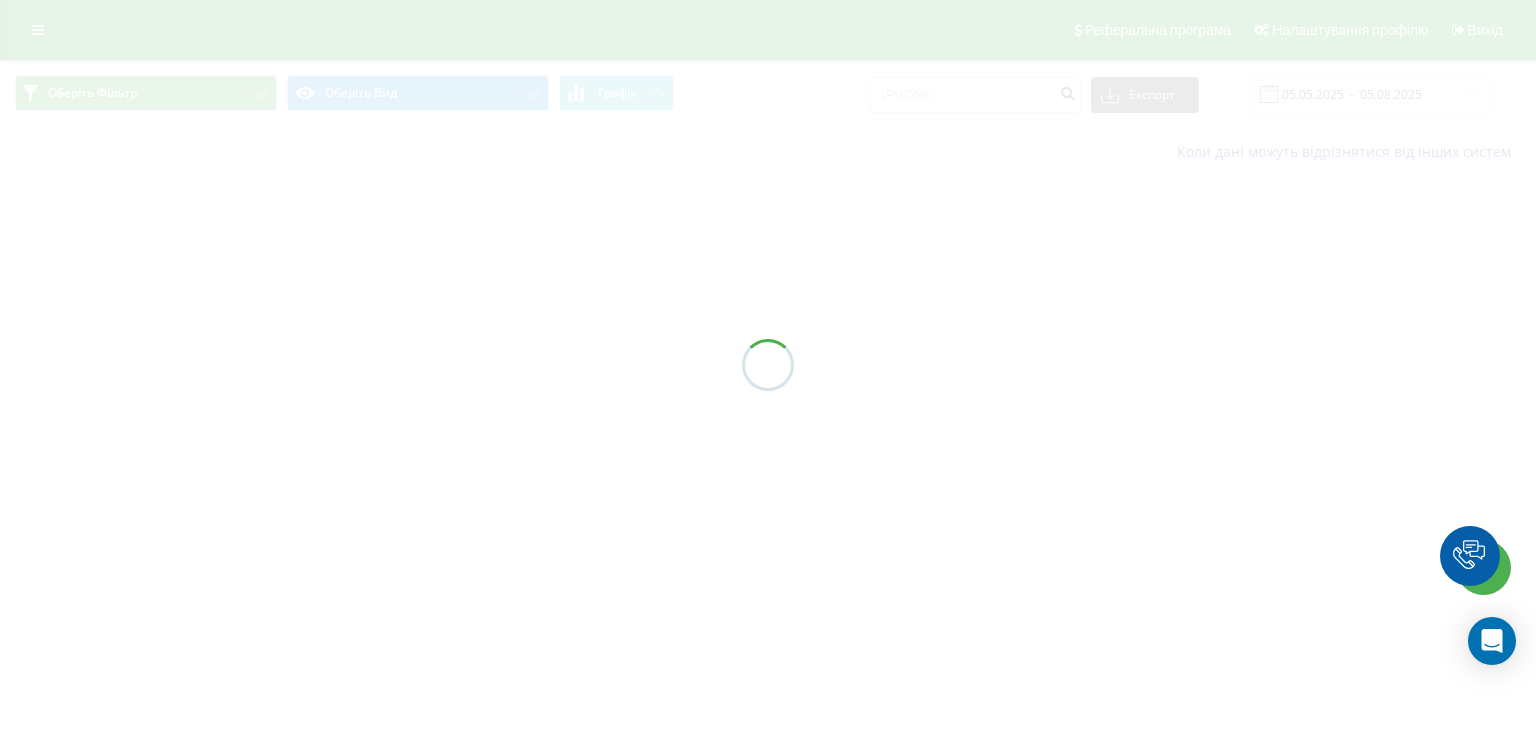 scroll, scrollTop: 0, scrollLeft: 0, axis: both 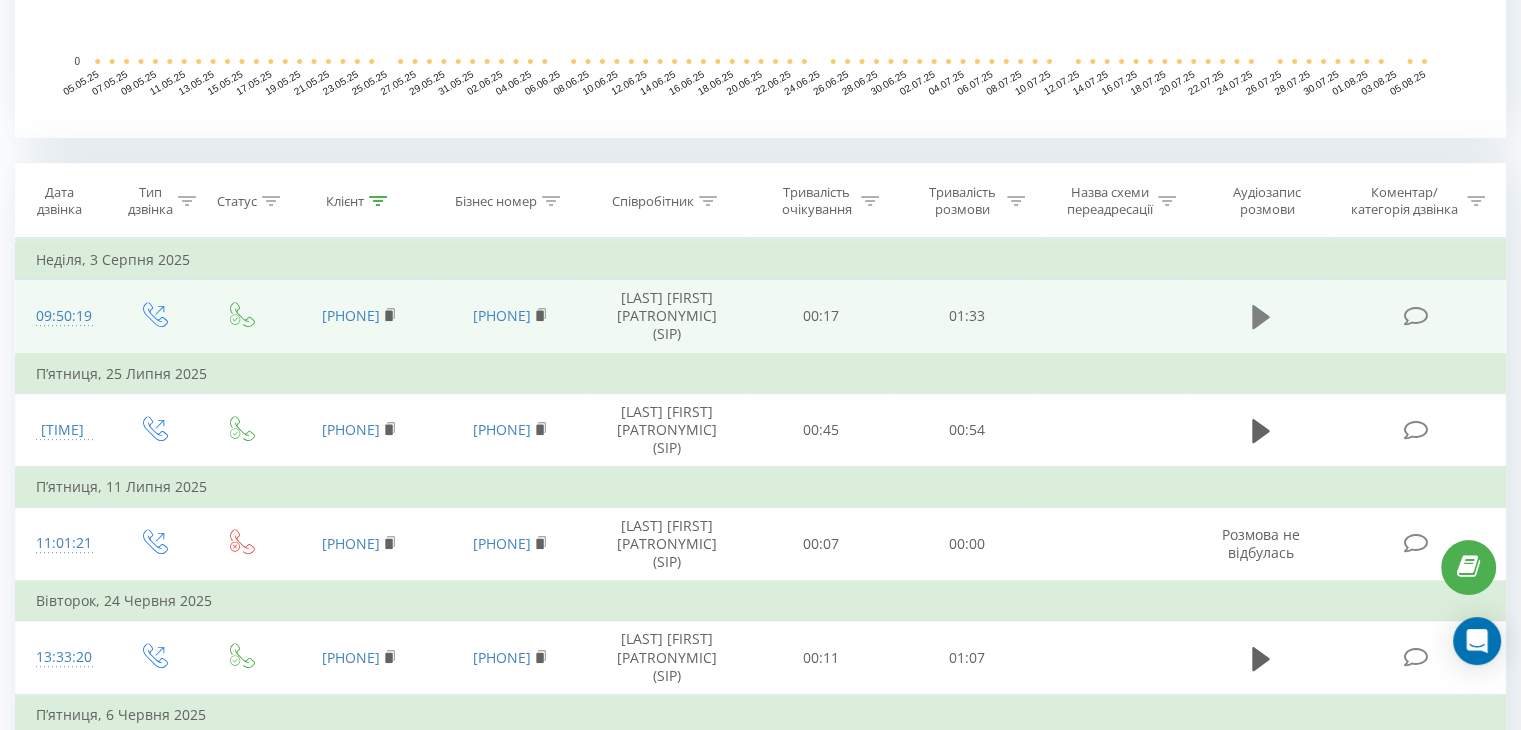 click 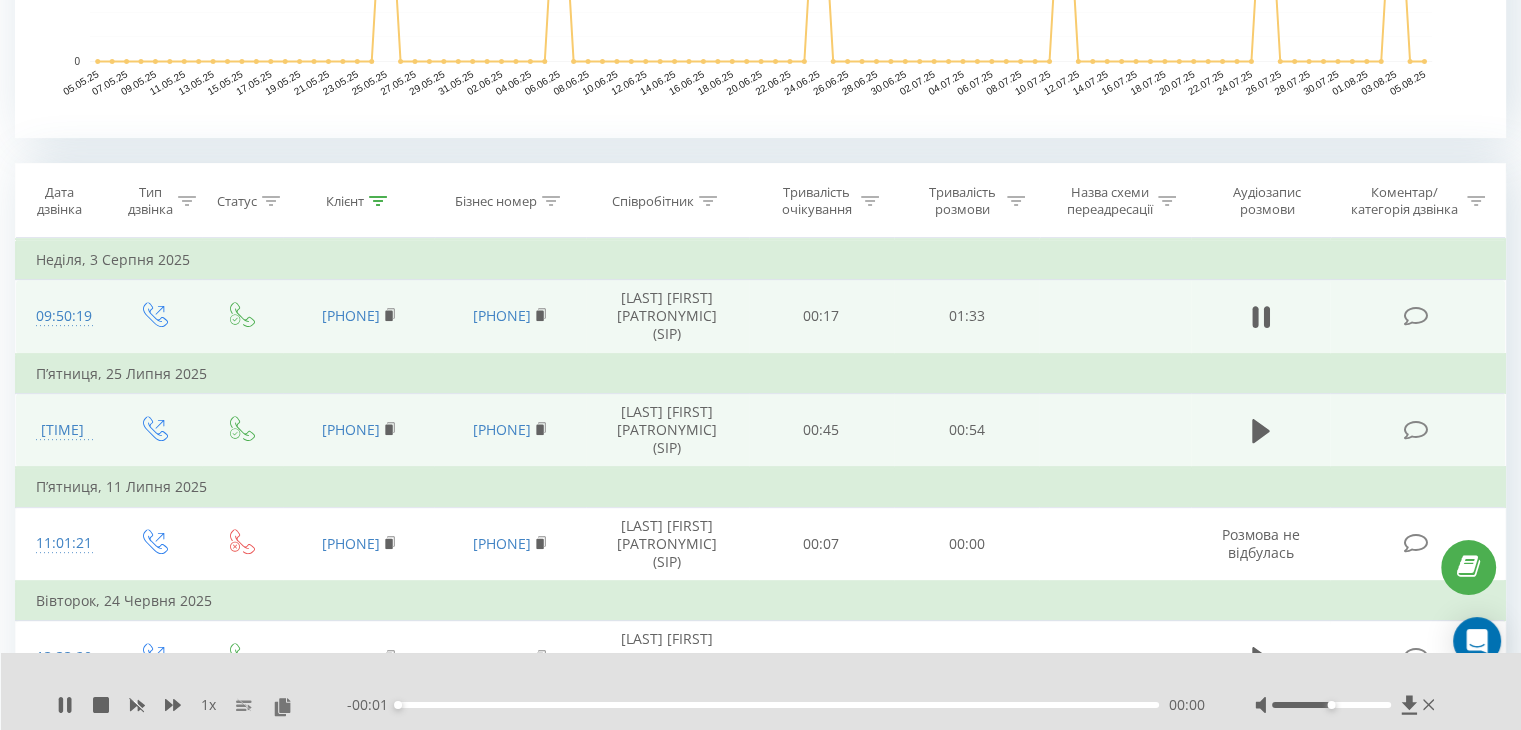 click at bounding box center [1261, 430] 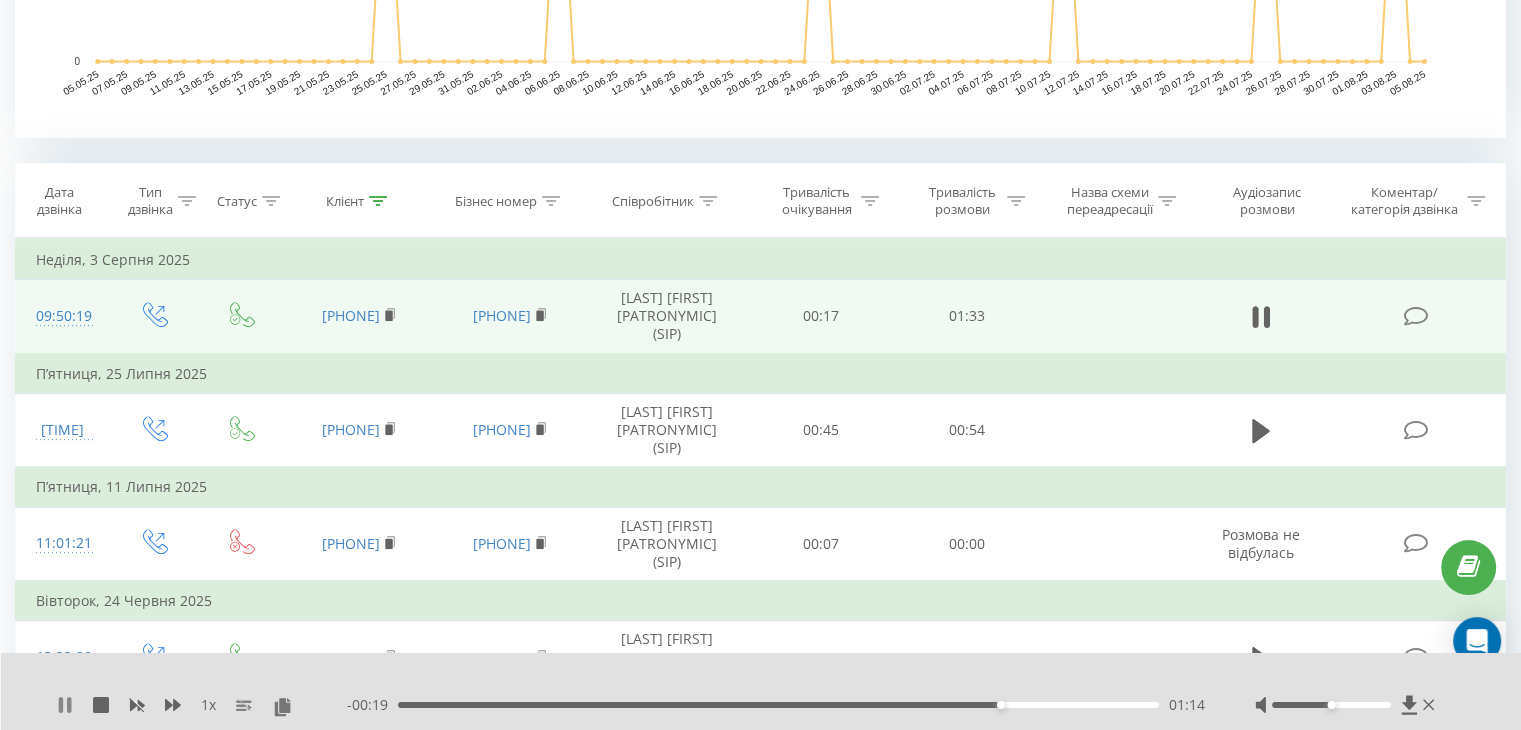 click 